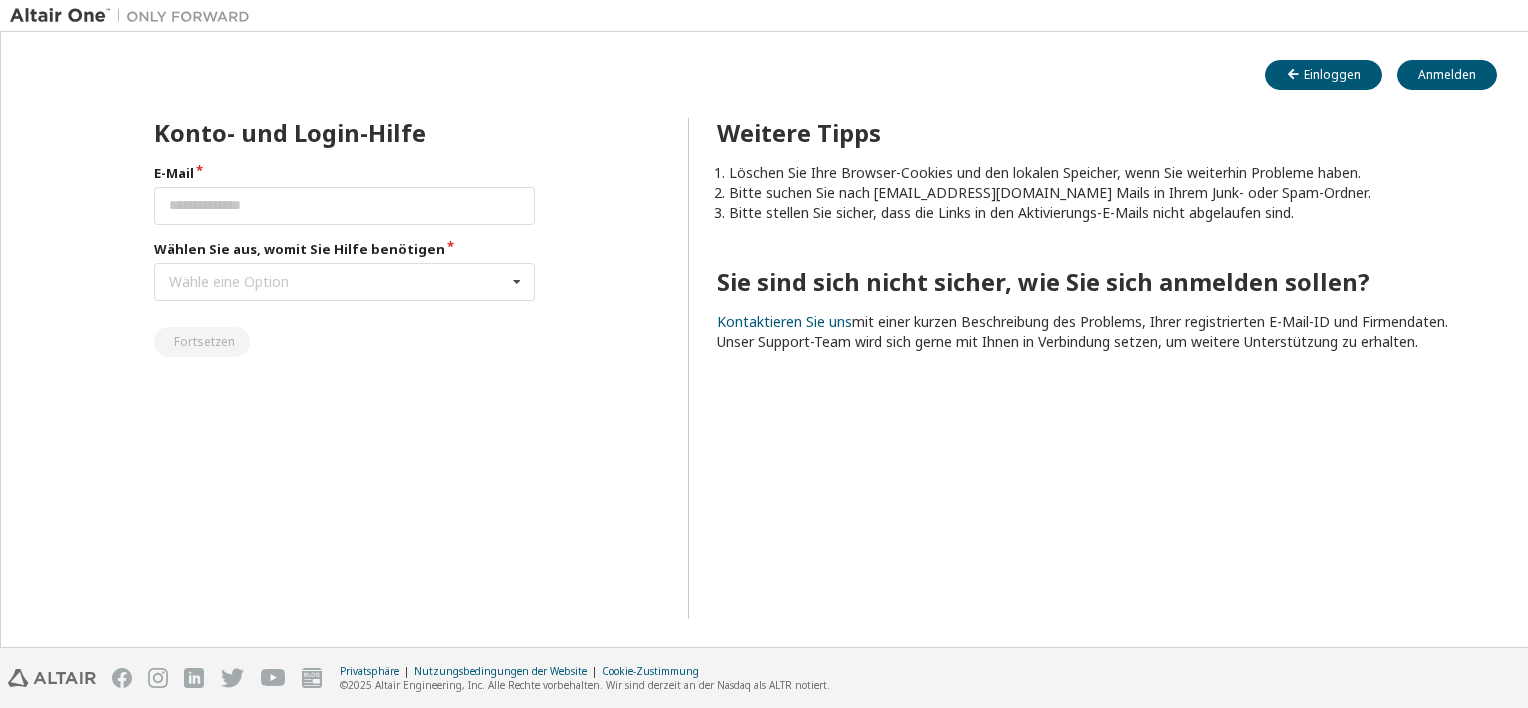 scroll, scrollTop: 0, scrollLeft: 0, axis: both 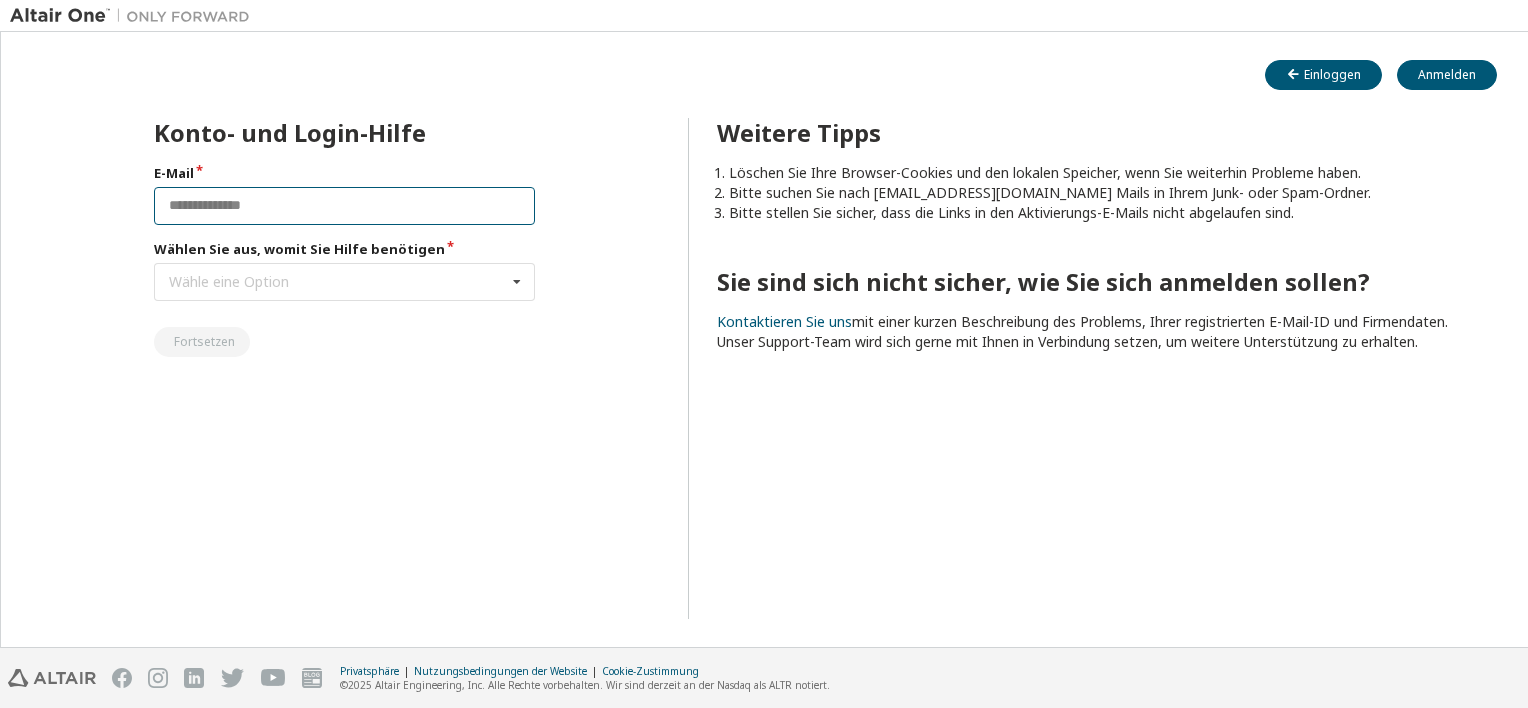 click at bounding box center [345, 206] 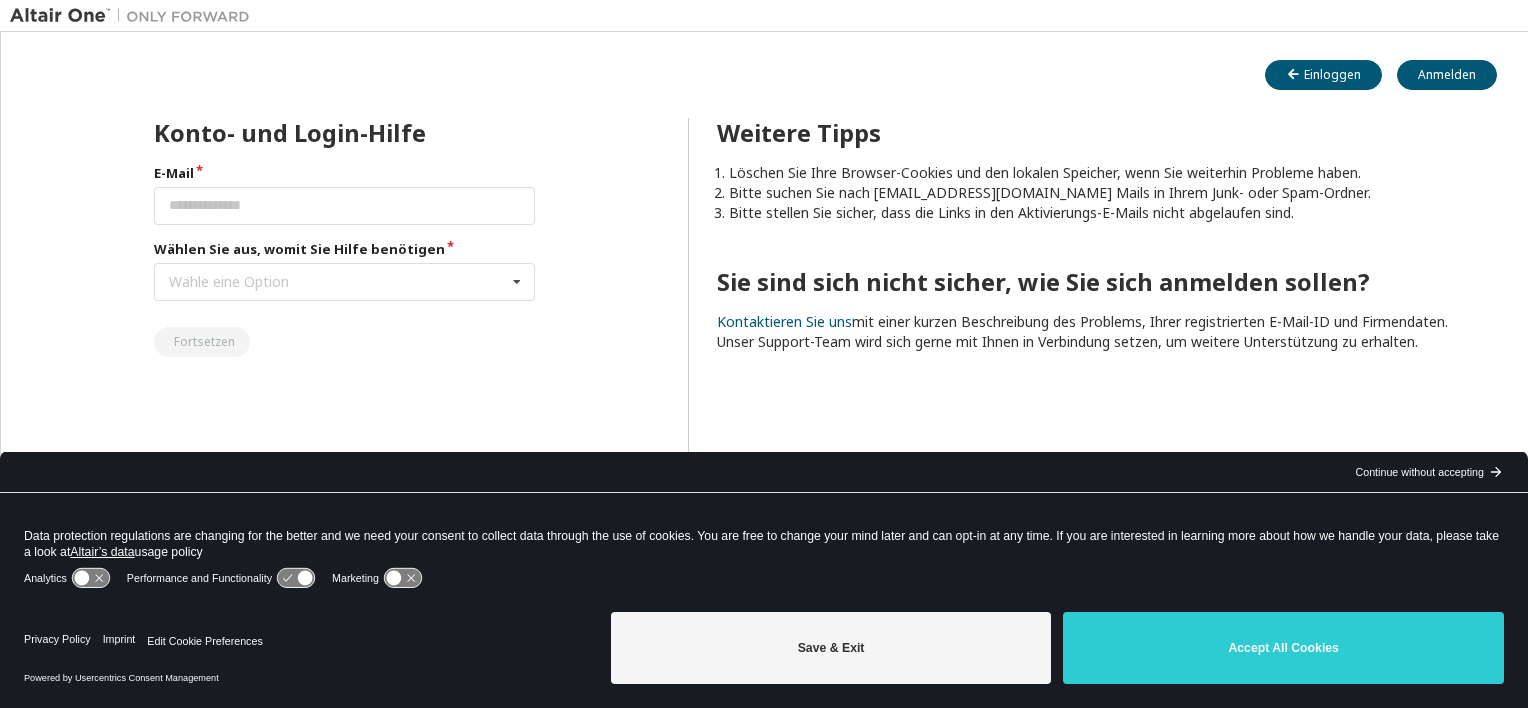 click on "E-Mail" at bounding box center [345, 173] 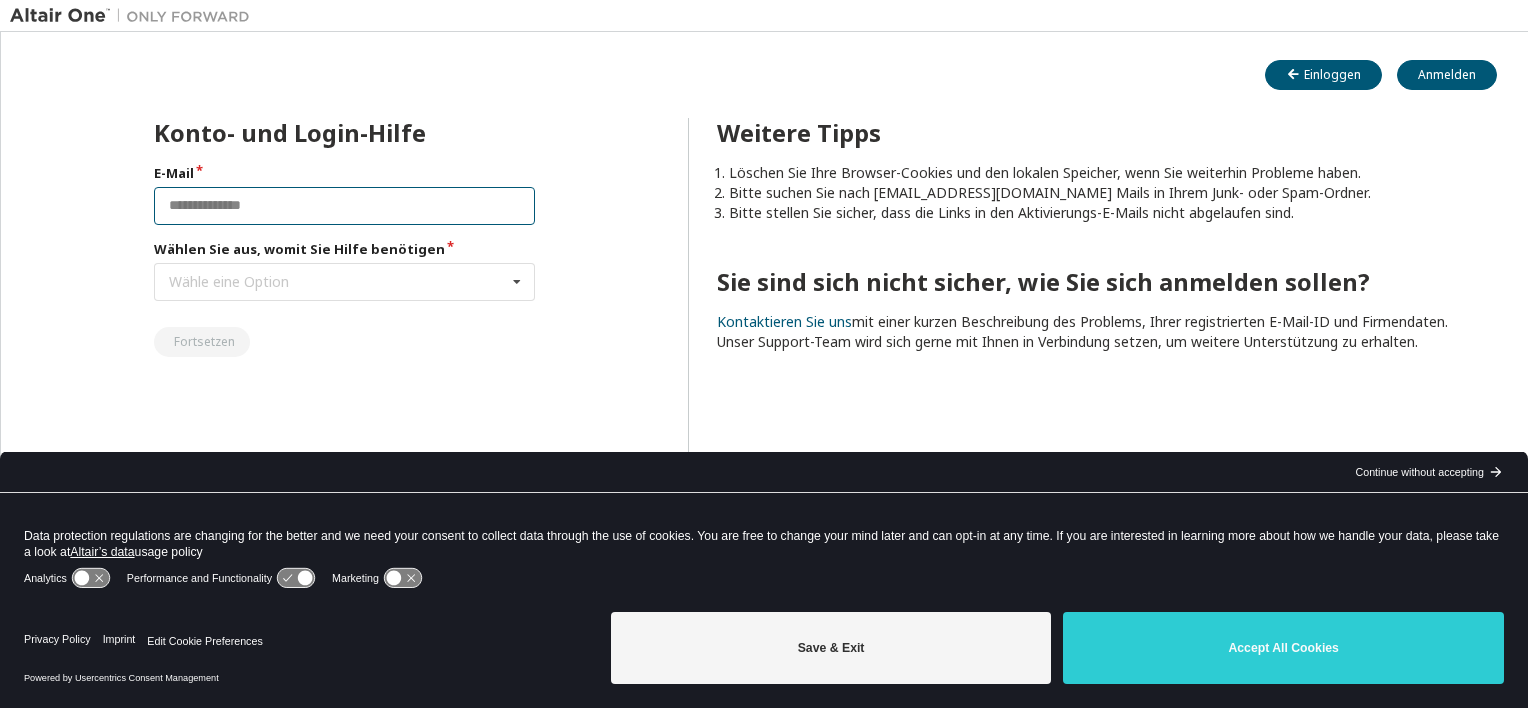 drag, startPoint x: 369, startPoint y: 198, endPoint x: 371, endPoint y: 216, distance: 18.110771 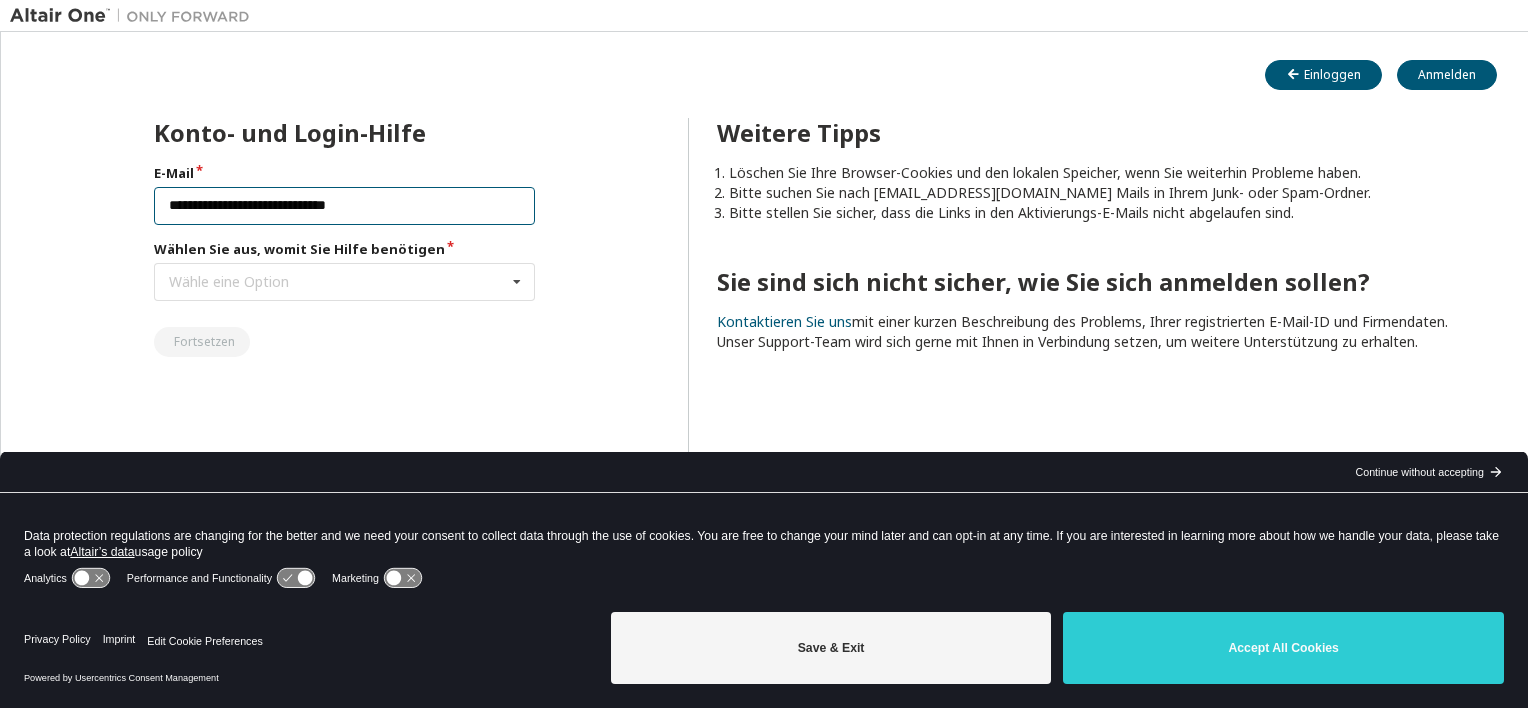 click on "**********" at bounding box center [345, 206] 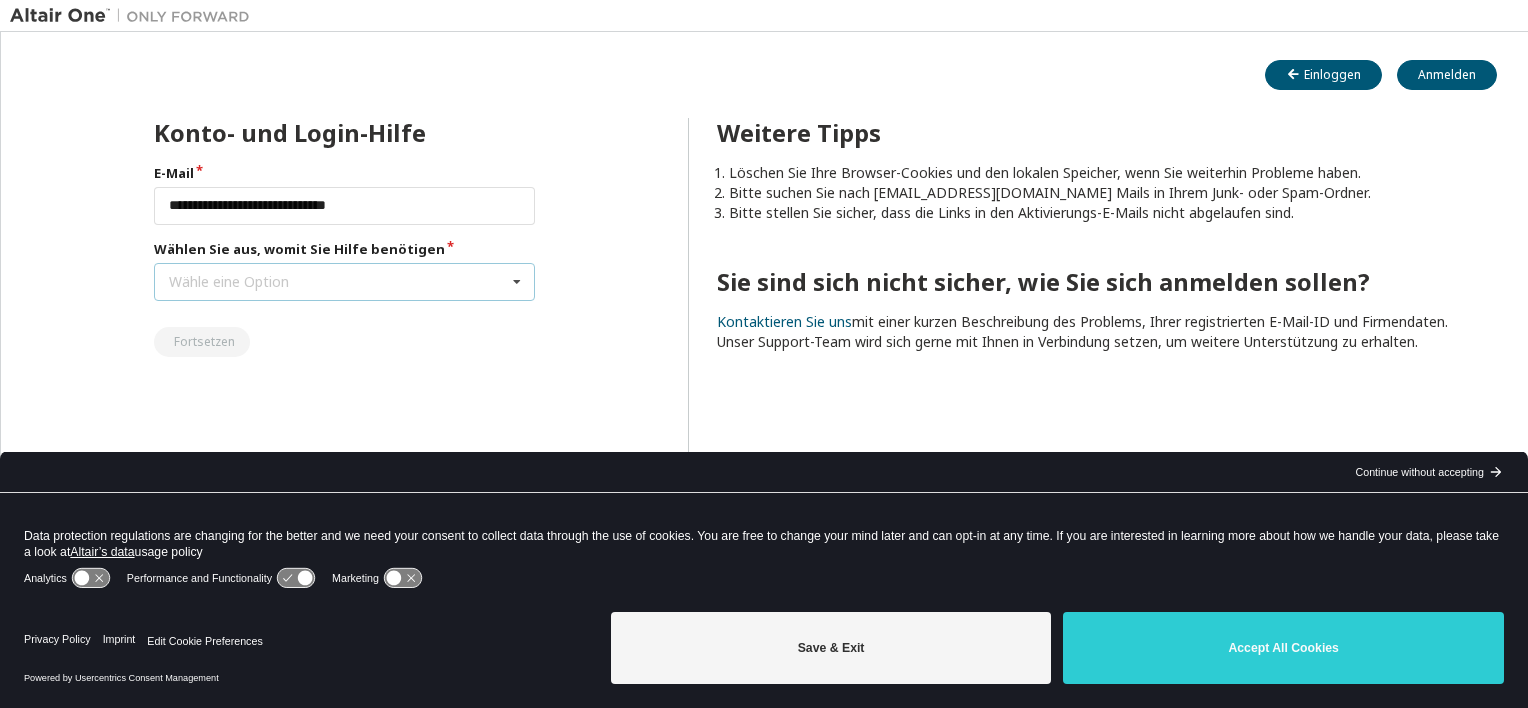click on "Wähle eine Option I forgot my password I did not receive activation mail My activation mail expired My account is locked I want to reset multi-factor authentication I don't know but can't login" at bounding box center [345, 282] 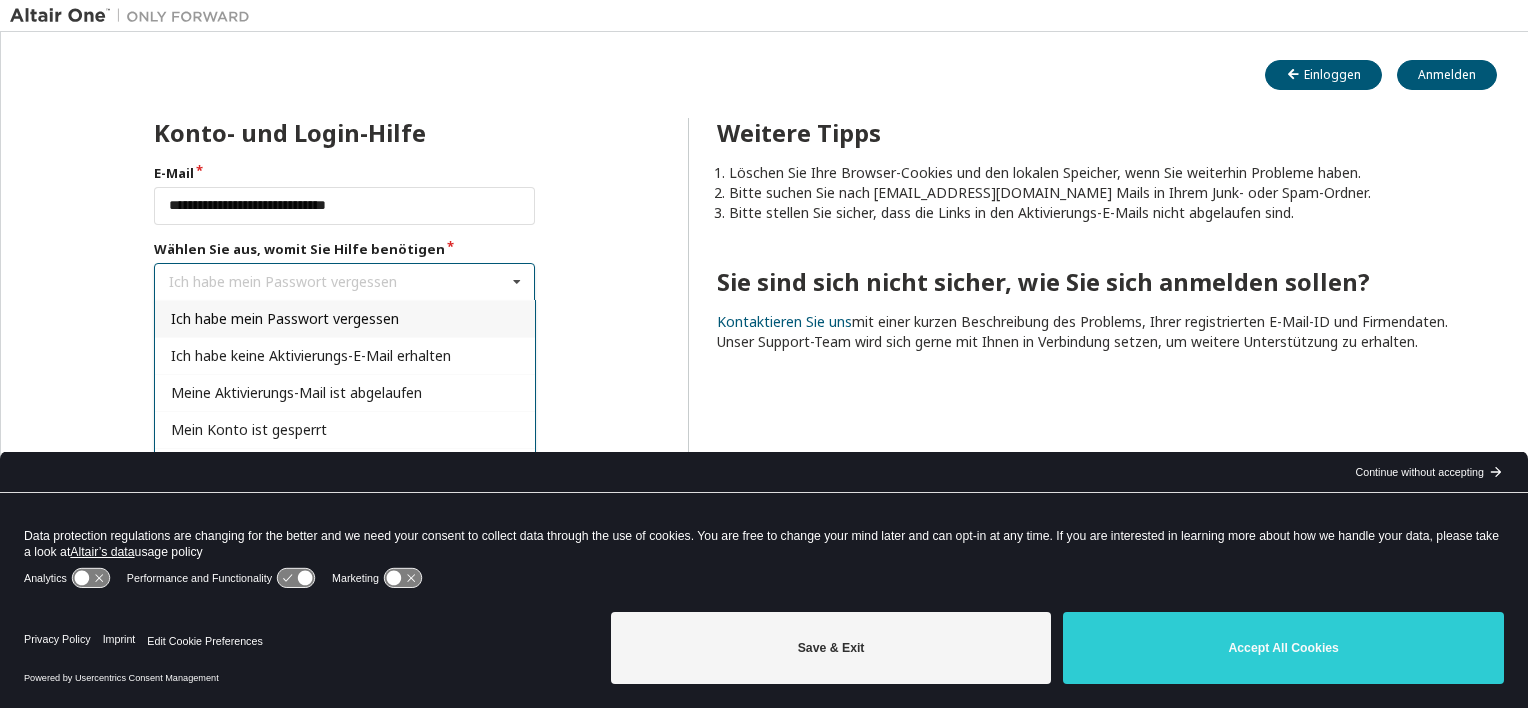 click on "**********" at bounding box center (764, 382) 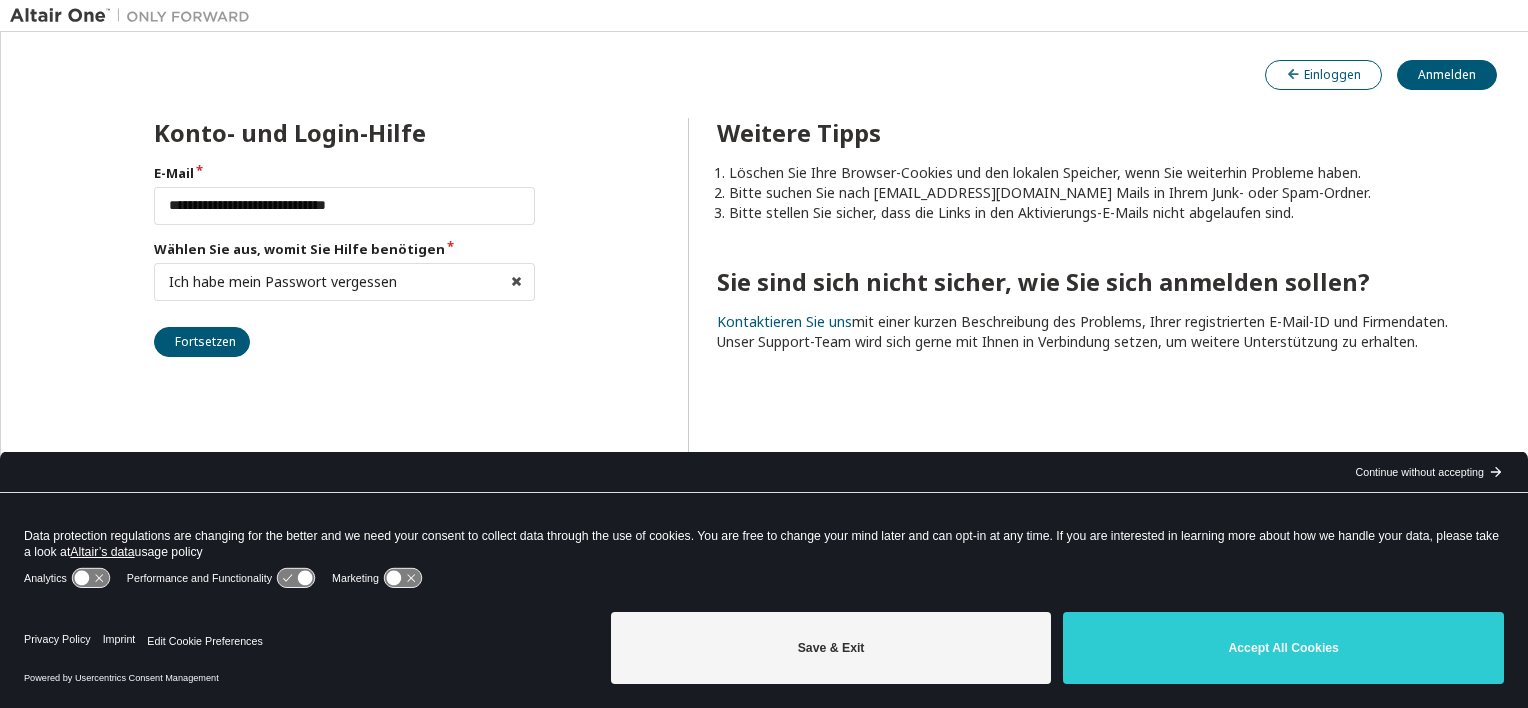 click on "Einloggen" at bounding box center (1332, 74) 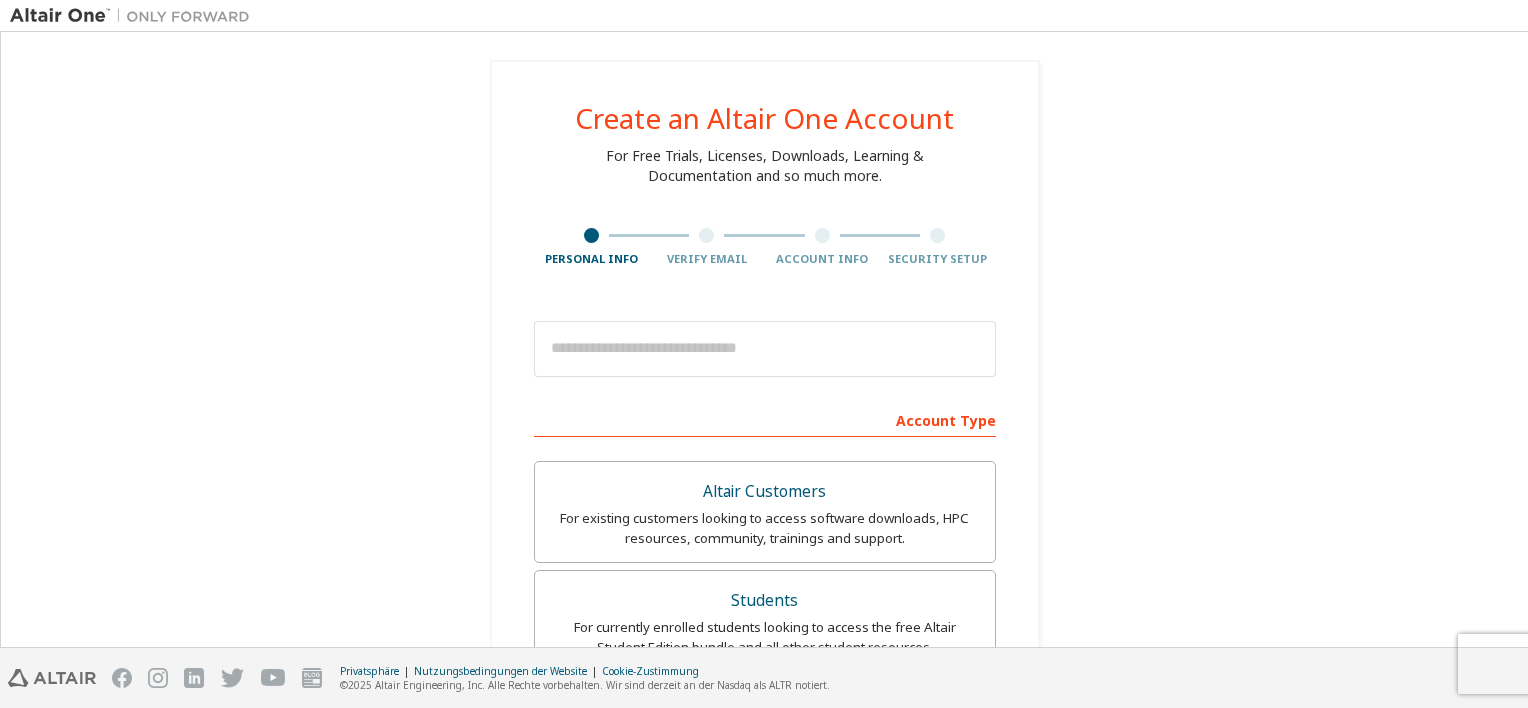 scroll, scrollTop: 0, scrollLeft: 0, axis: both 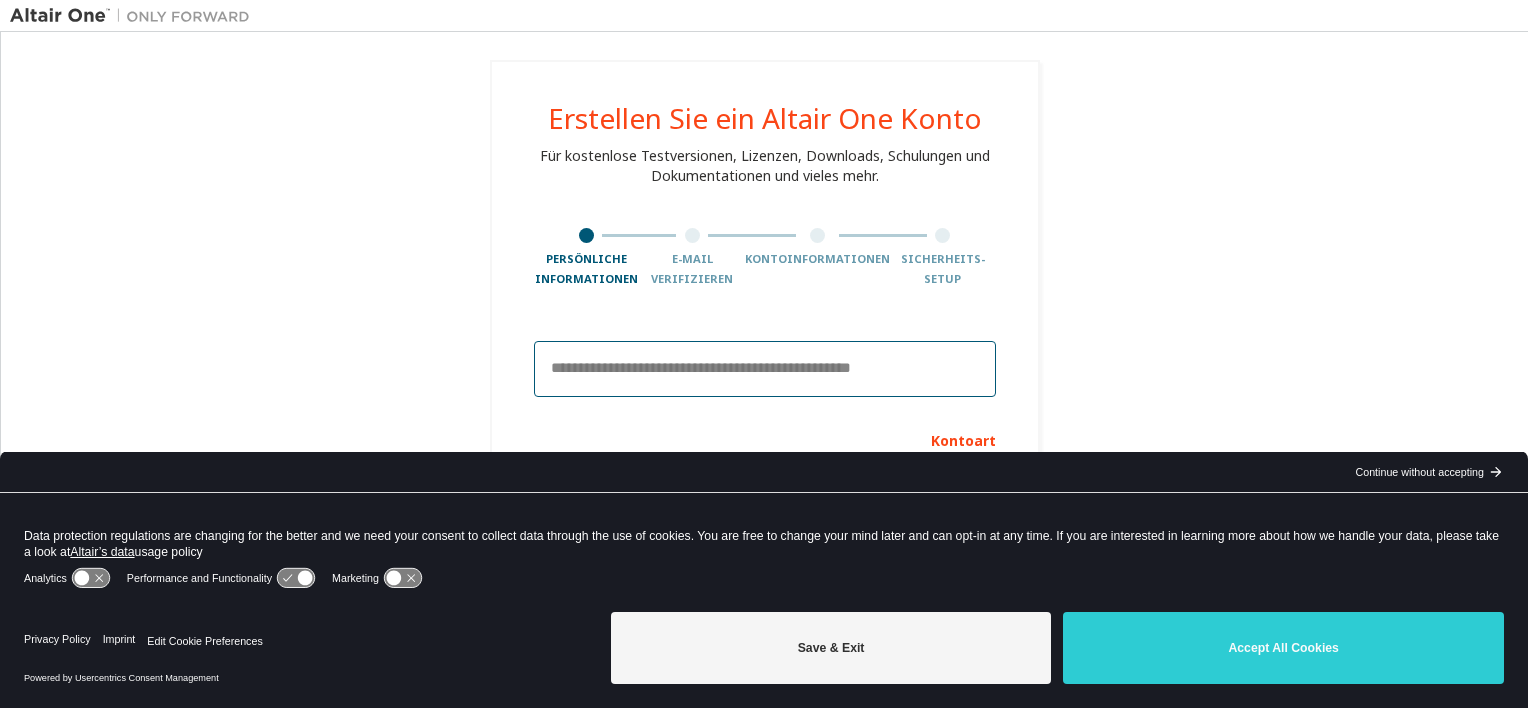 click at bounding box center (765, 369) 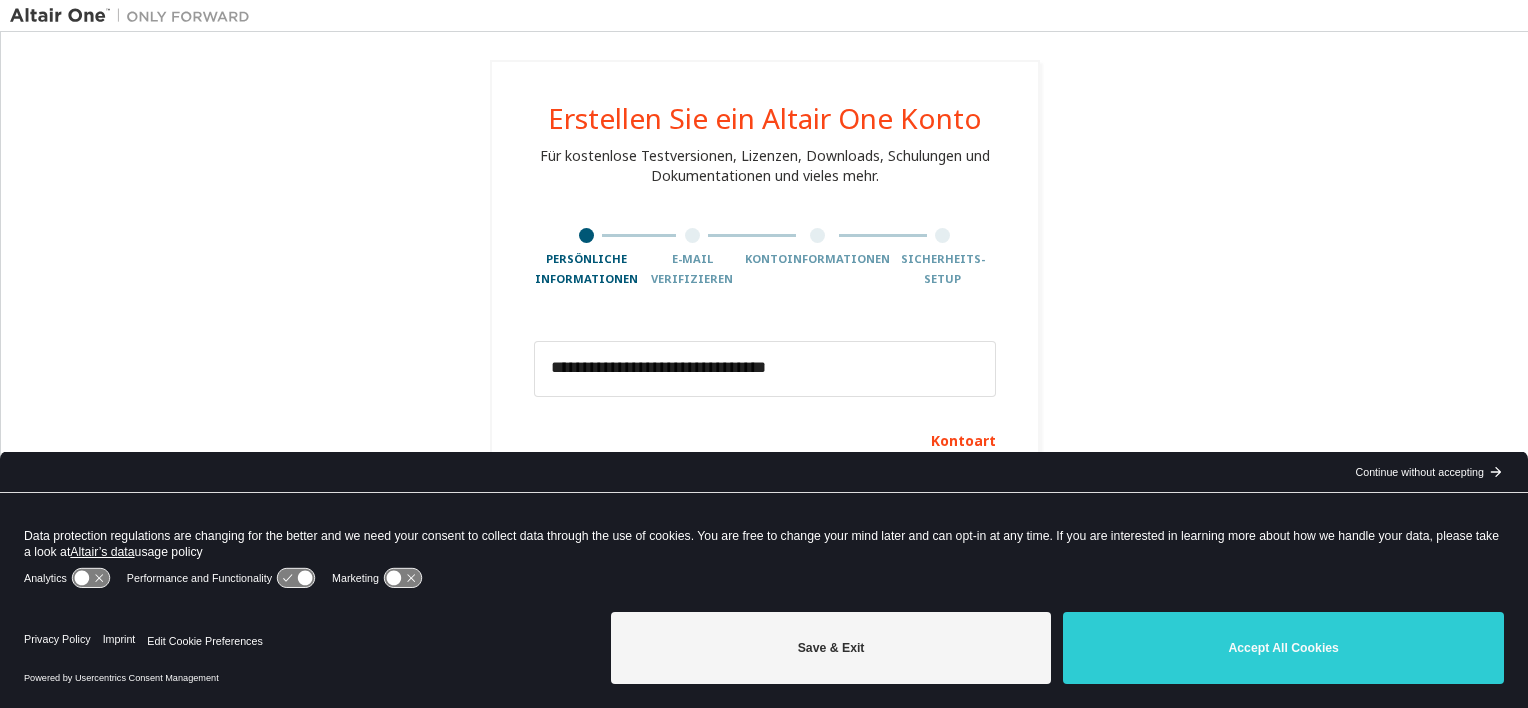 type on "*****" 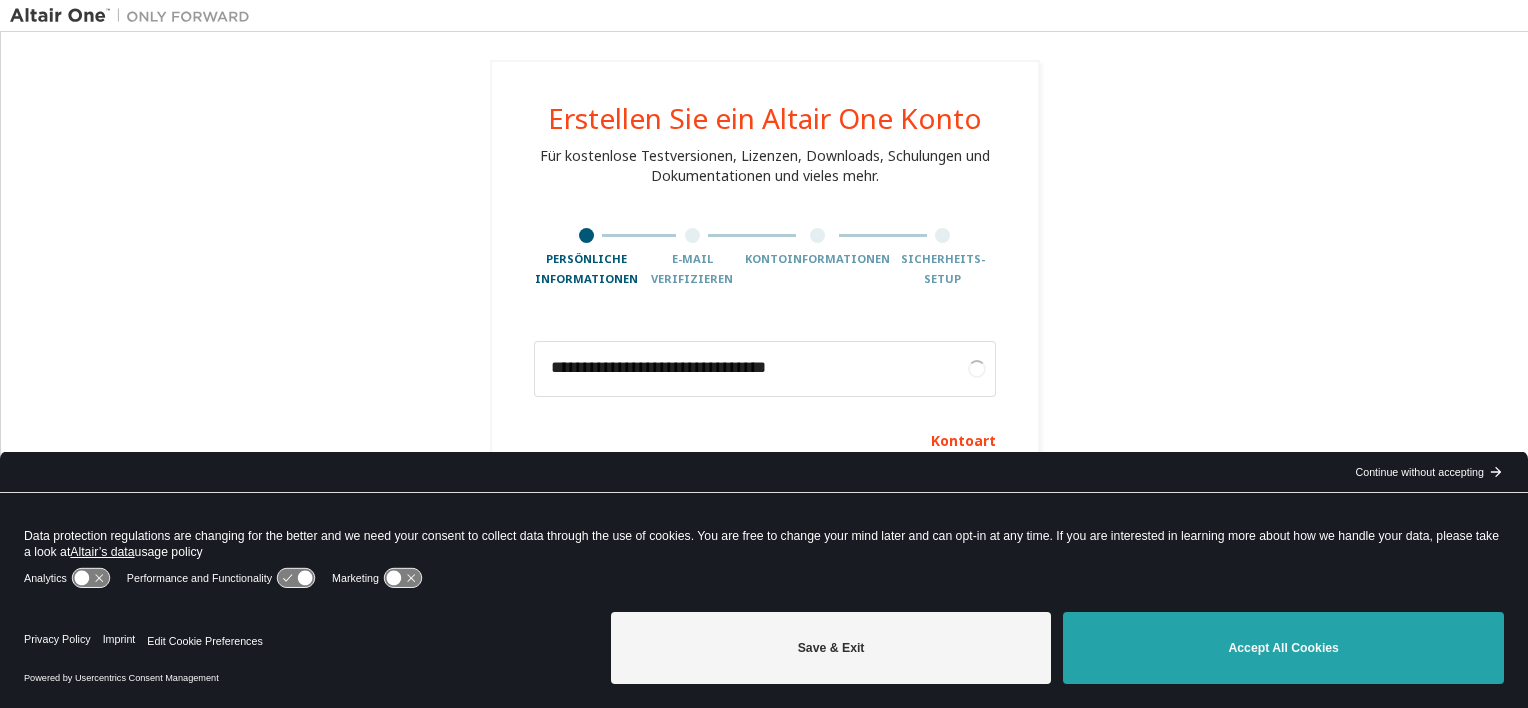 click on "Accept All Cookies" at bounding box center [1283, 648] 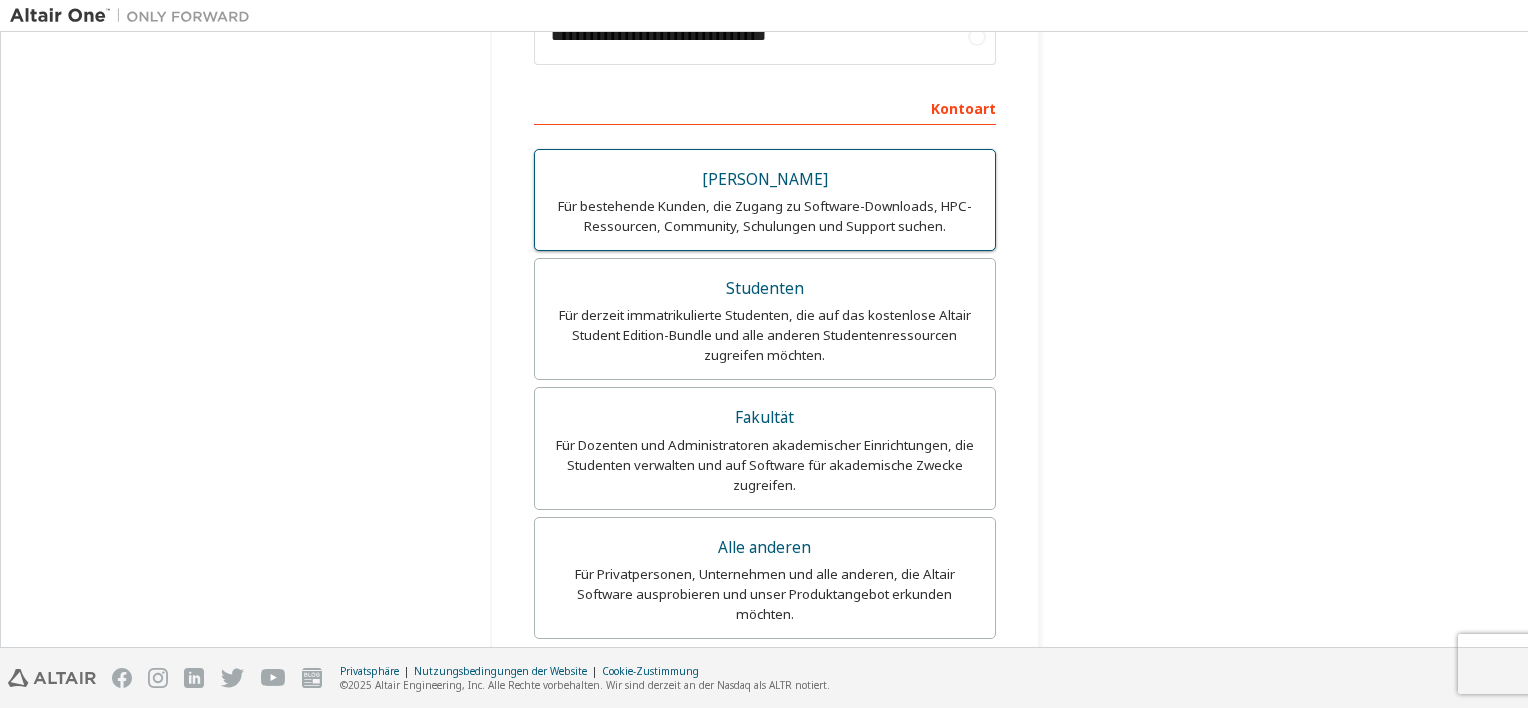 scroll, scrollTop: 300, scrollLeft: 0, axis: vertical 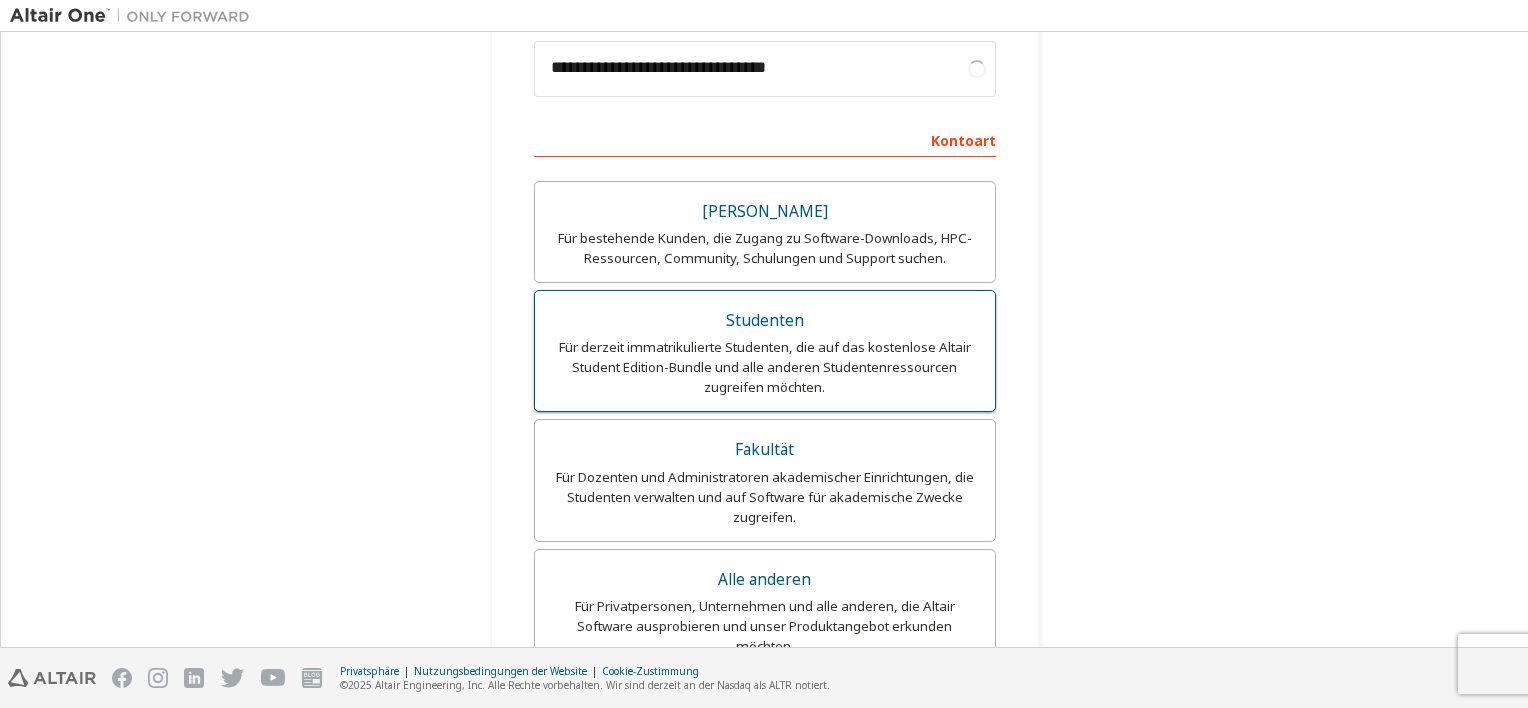 click on "Für derzeit immatrikulierte Studenten, die auf das kostenlose Altair Student Edition-Bundle und alle anderen Studentenressourcen zugreifen möchten." at bounding box center (765, 367) 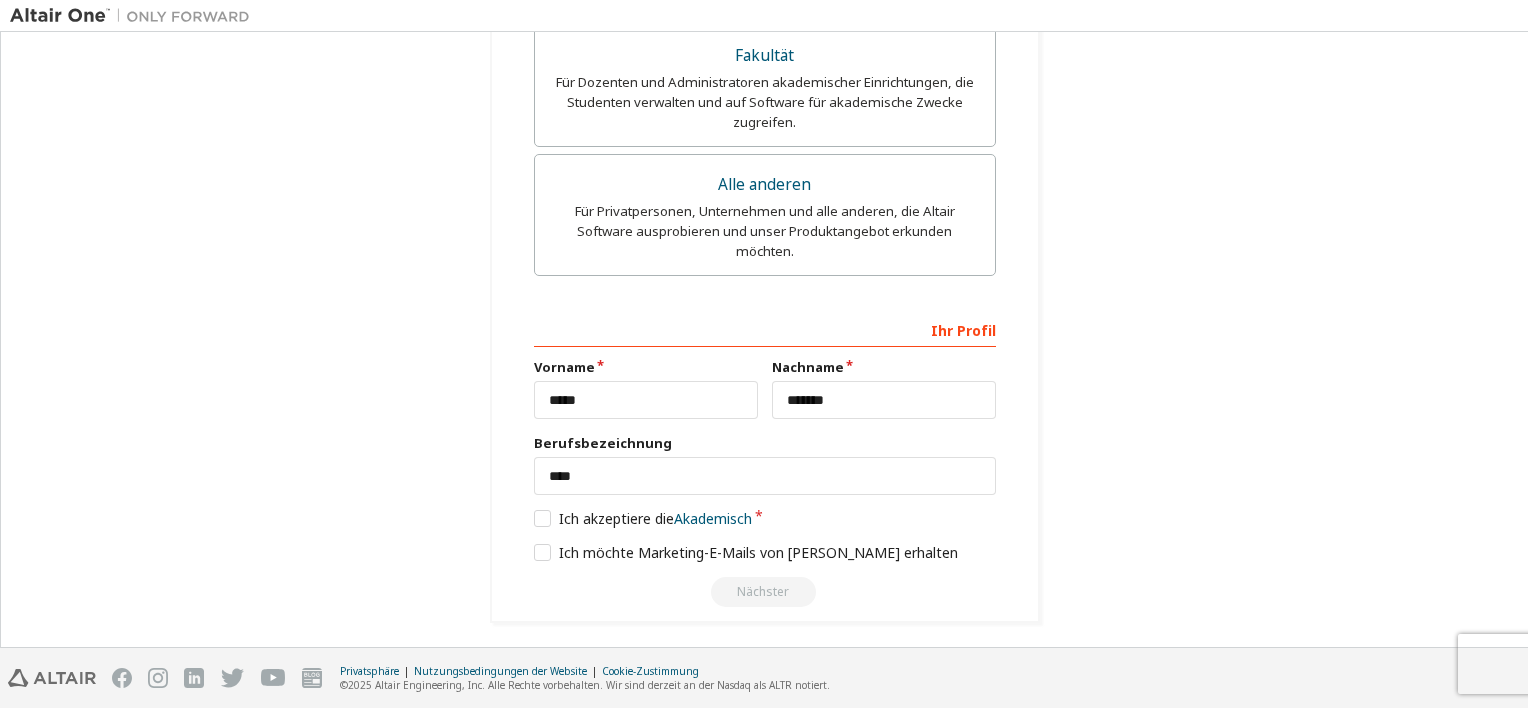 click on "Vorname *****" at bounding box center (646, 388) 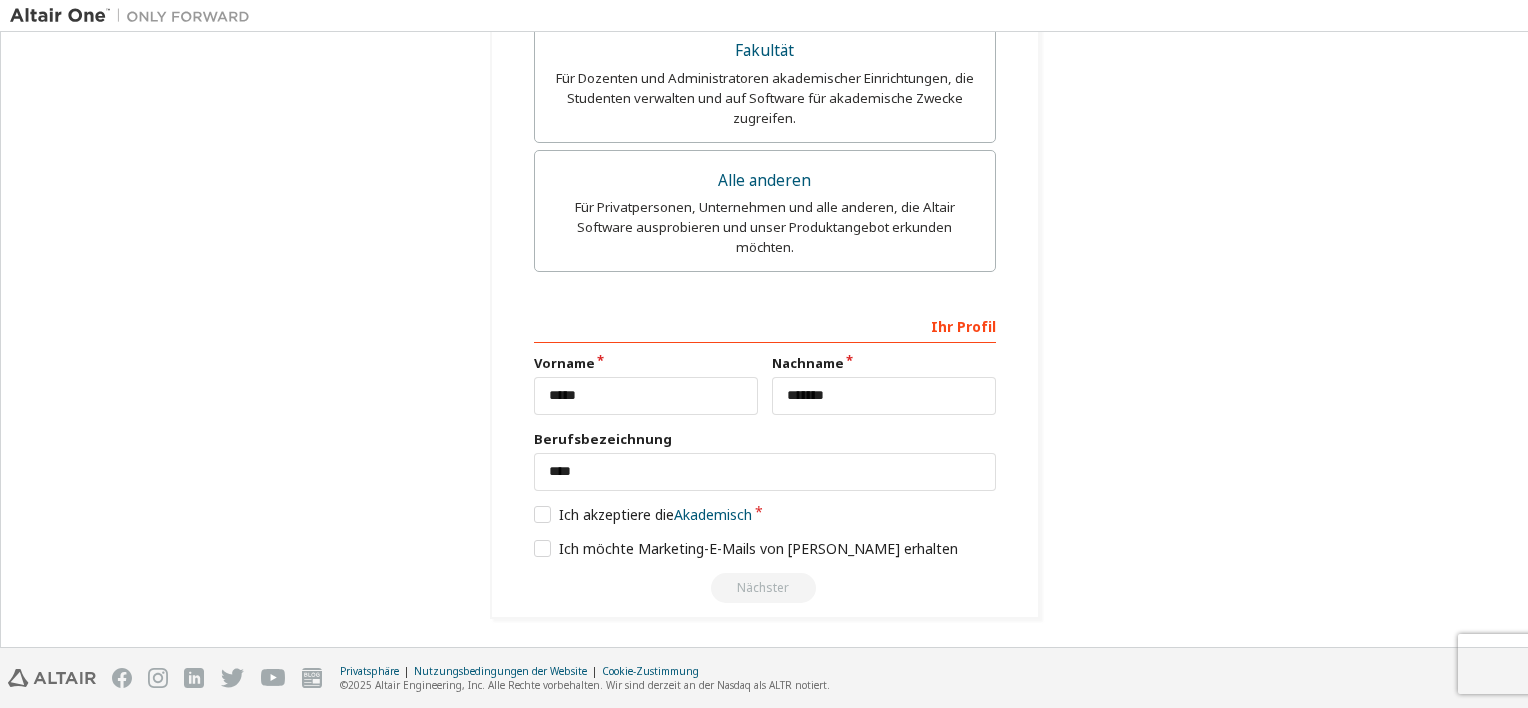 scroll, scrollTop: 694, scrollLeft: 0, axis: vertical 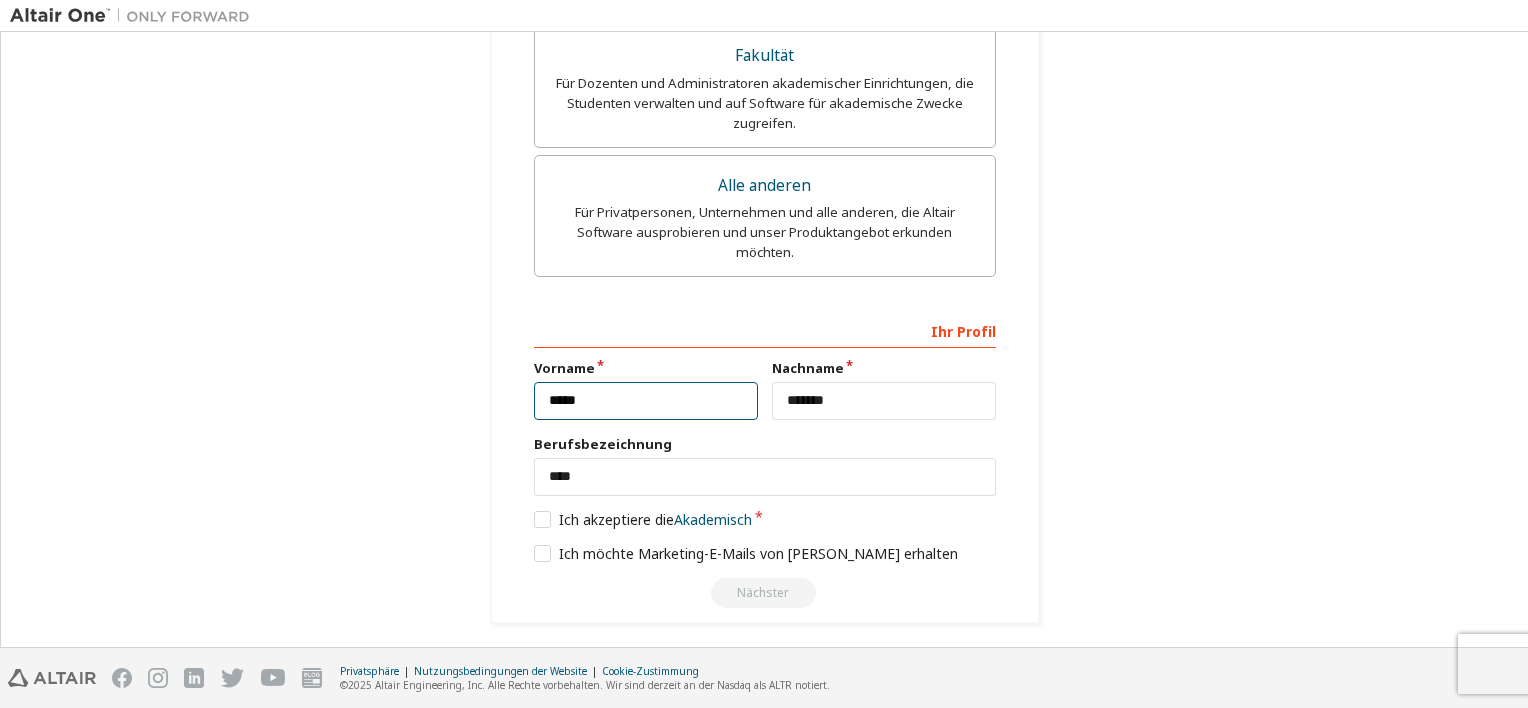 click on "*****" at bounding box center [646, 401] 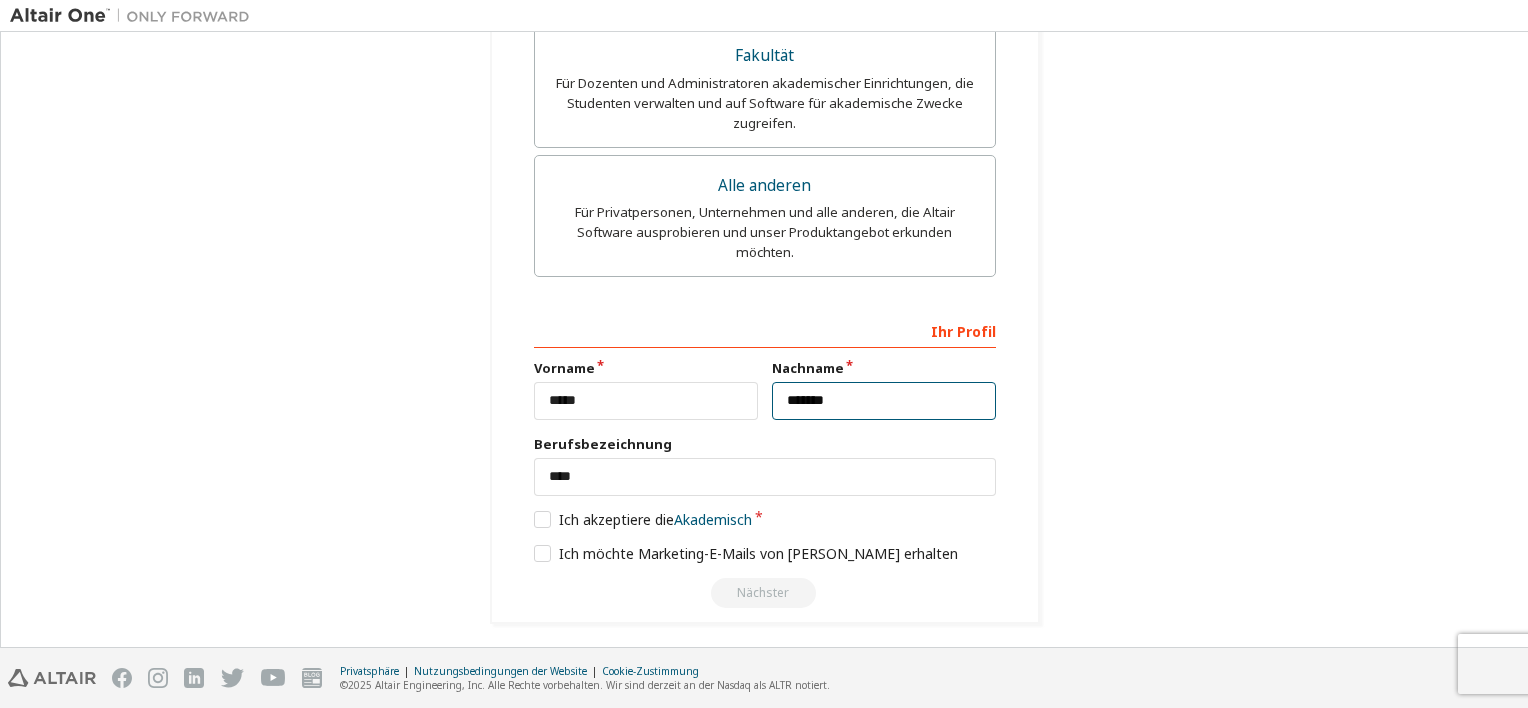 click on "*******" at bounding box center [884, 401] 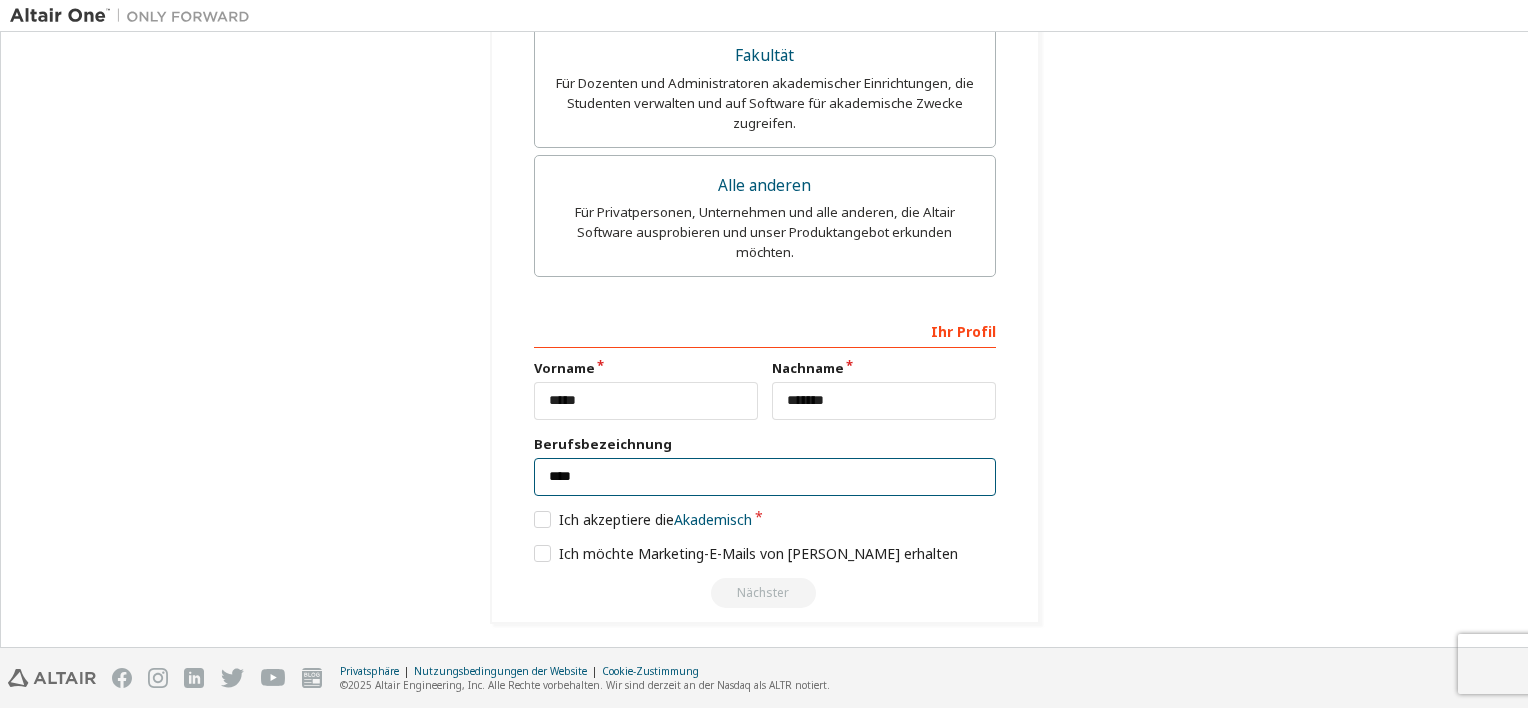 click on "****" at bounding box center [765, 477] 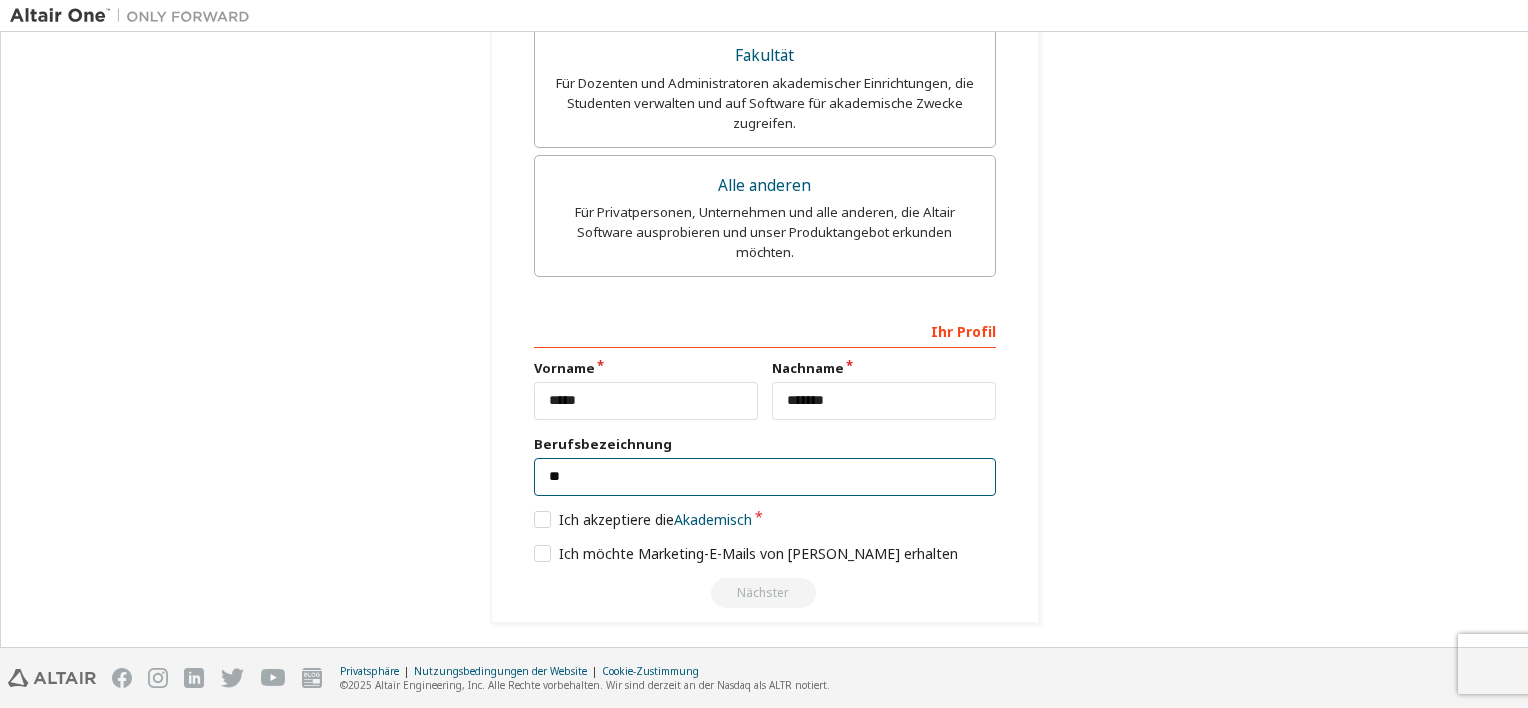 type on "*" 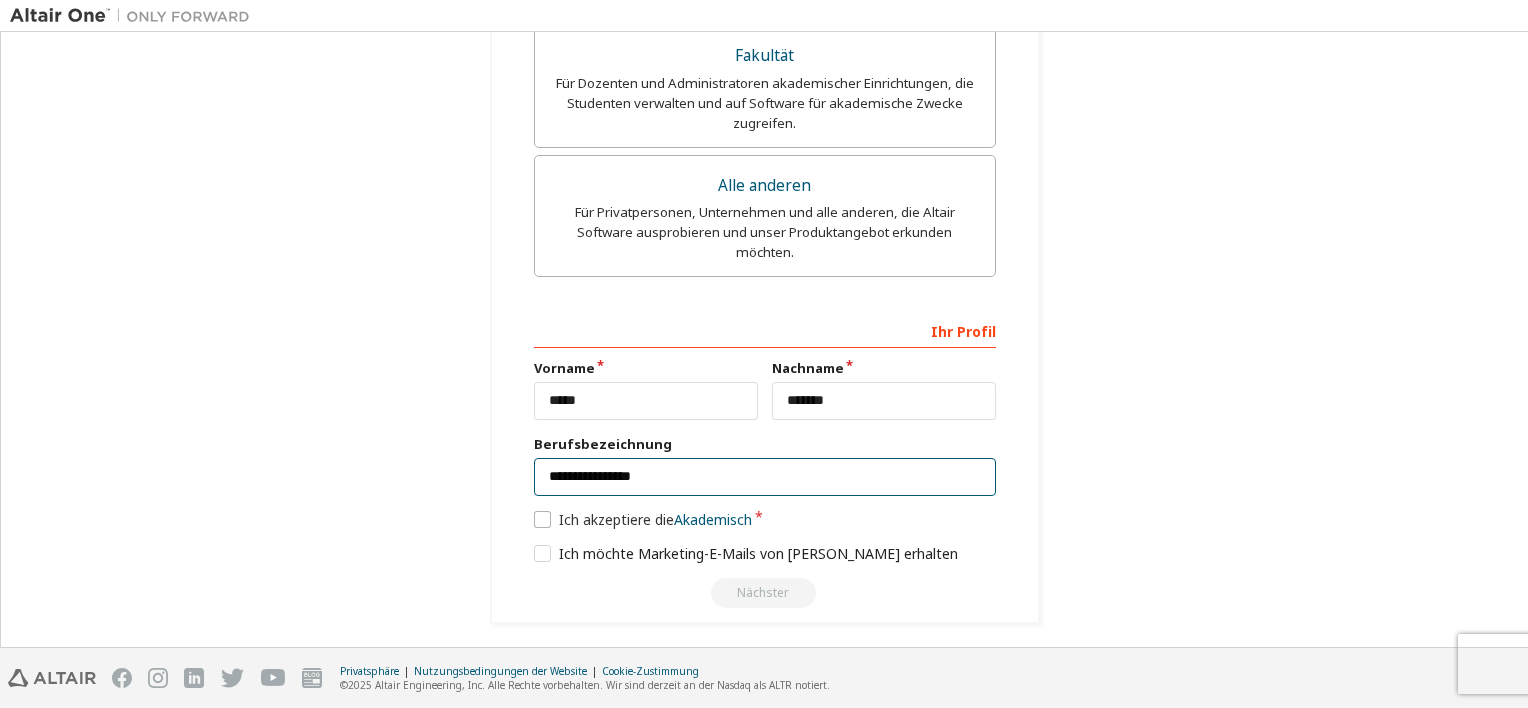 type on "**********" 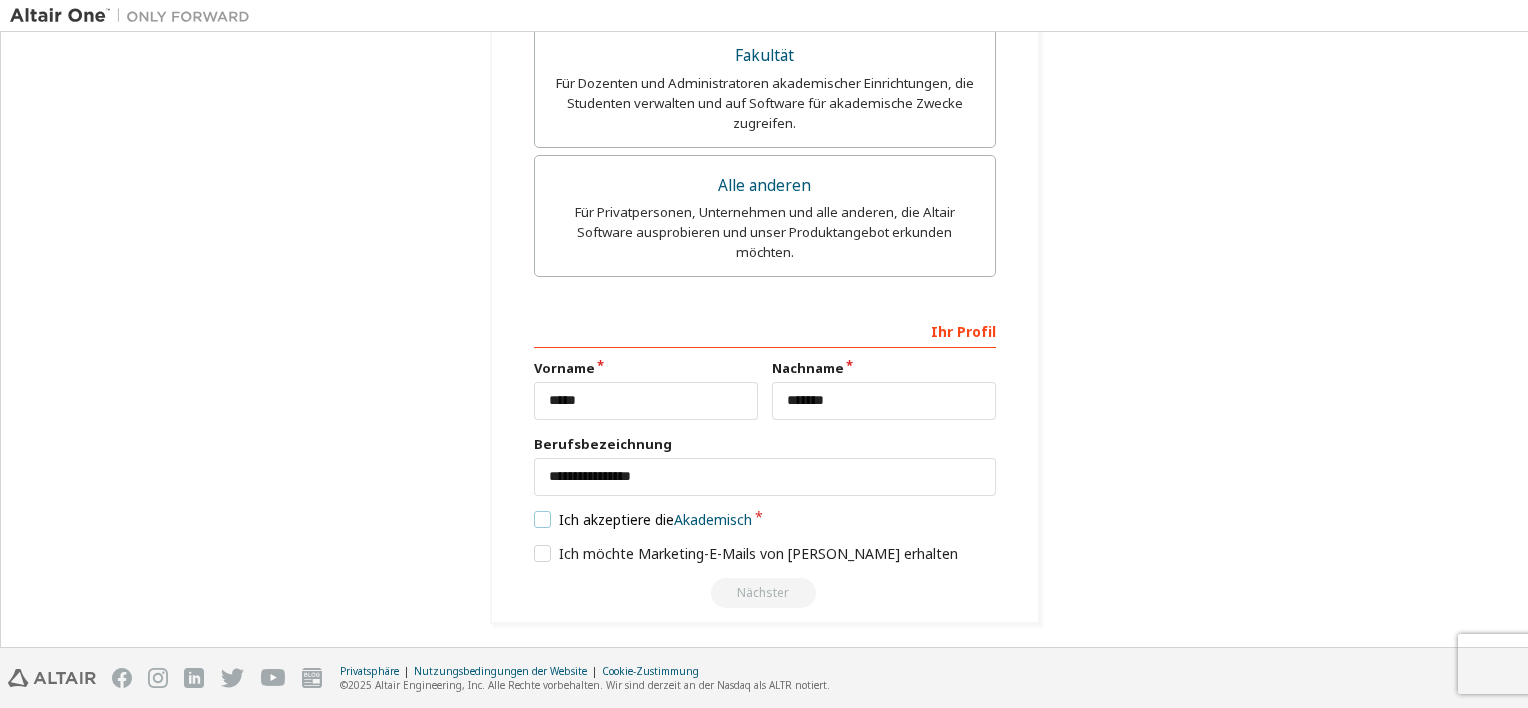 click on "Ich akzeptiere die  Akademisch" at bounding box center [643, 519] 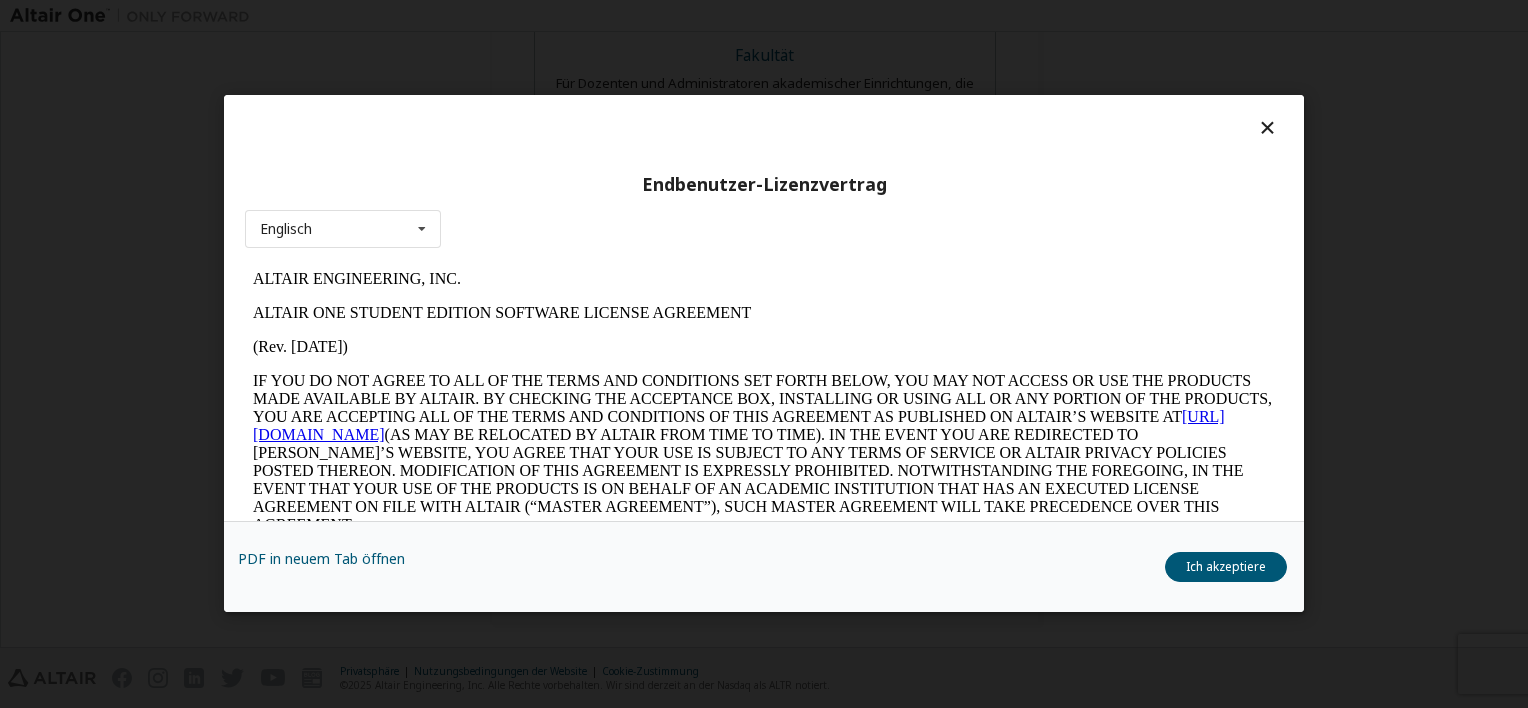 scroll, scrollTop: 0, scrollLeft: 0, axis: both 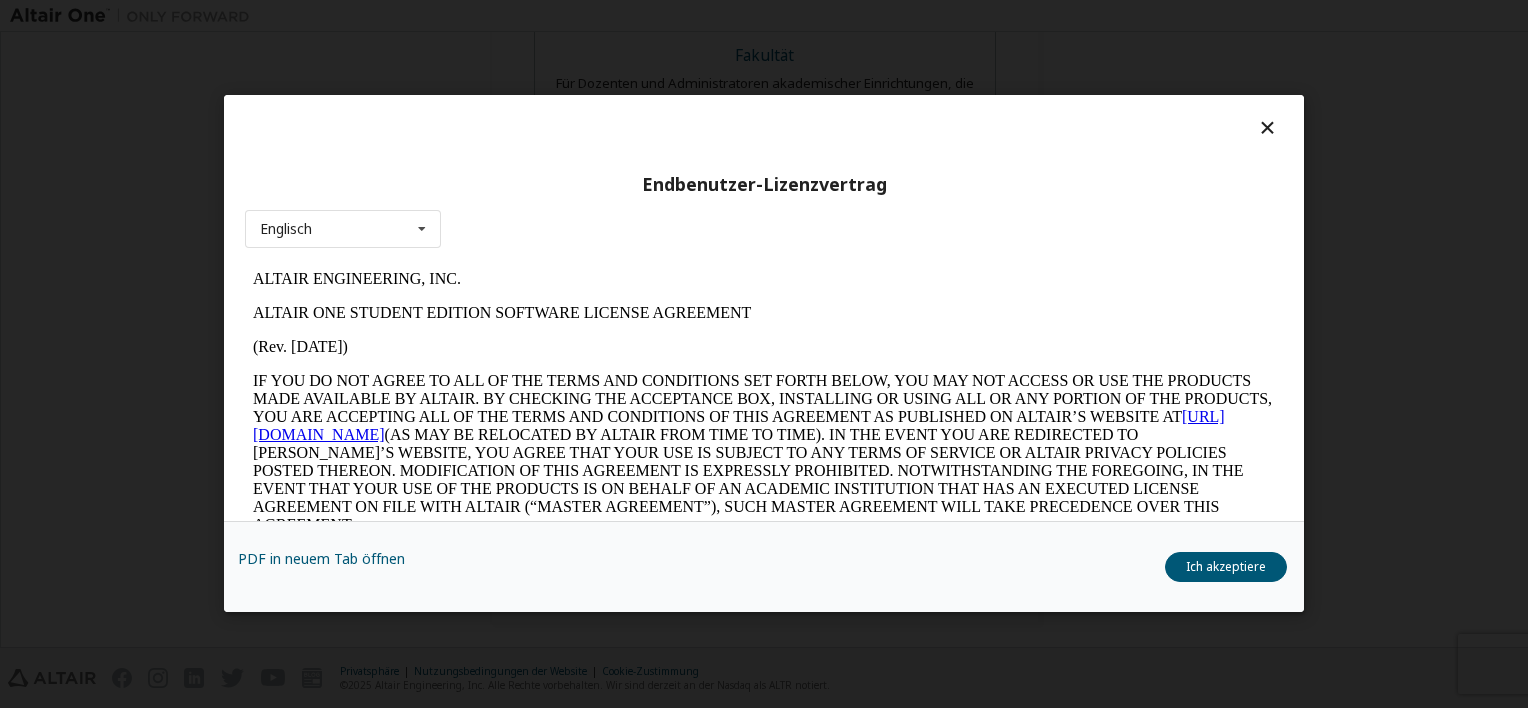 drag, startPoint x: 1257, startPoint y: 569, endPoint x: 945, endPoint y: 508, distance: 317.90723 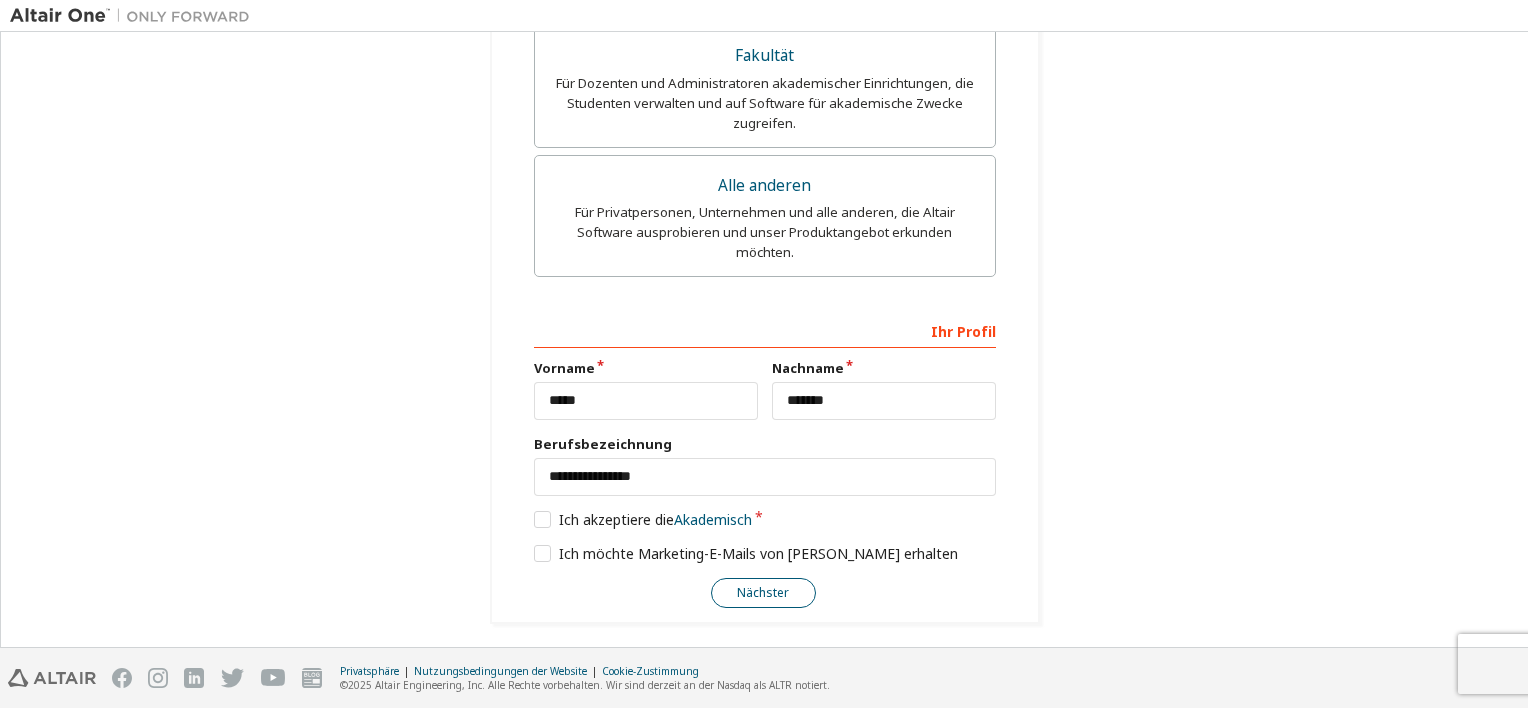 click on "Nächster" at bounding box center (763, 593) 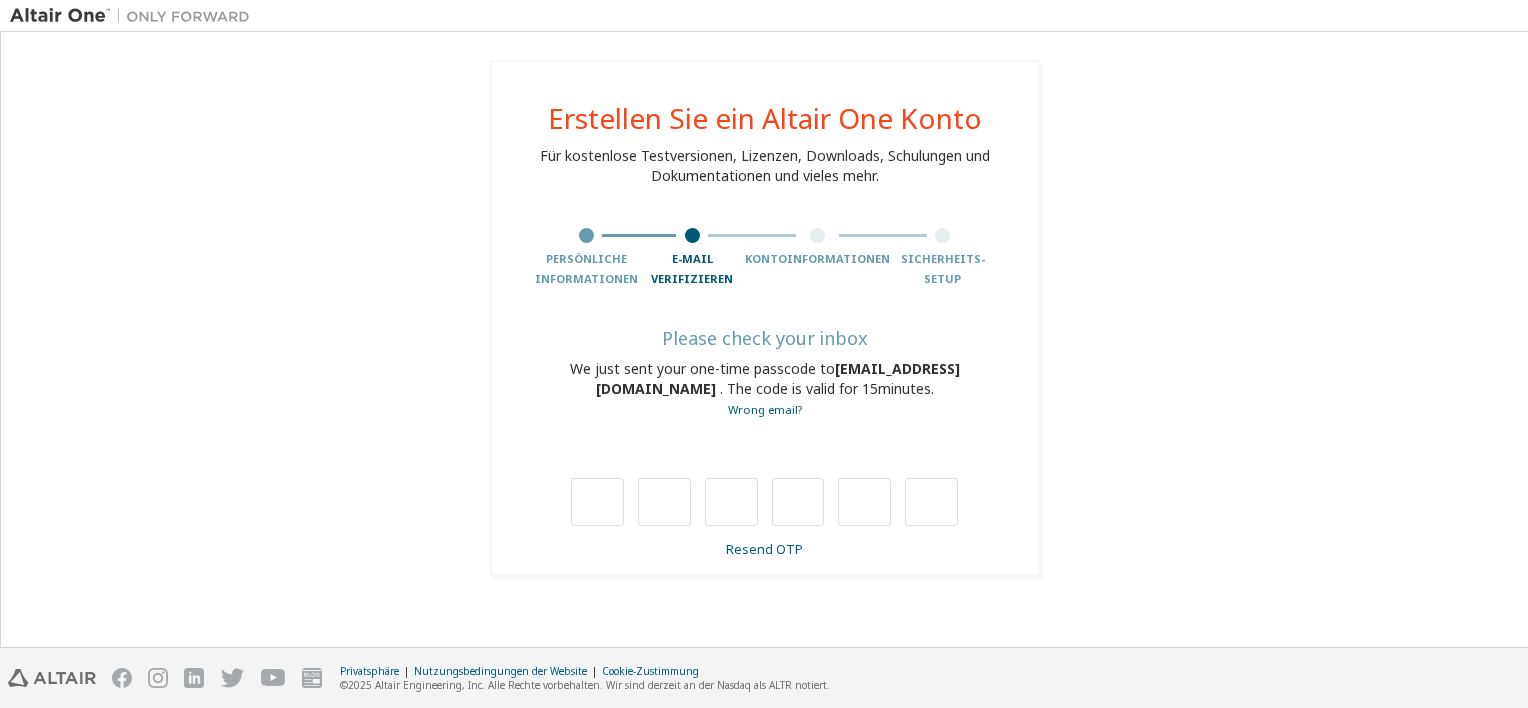 scroll, scrollTop: 0, scrollLeft: 0, axis: both 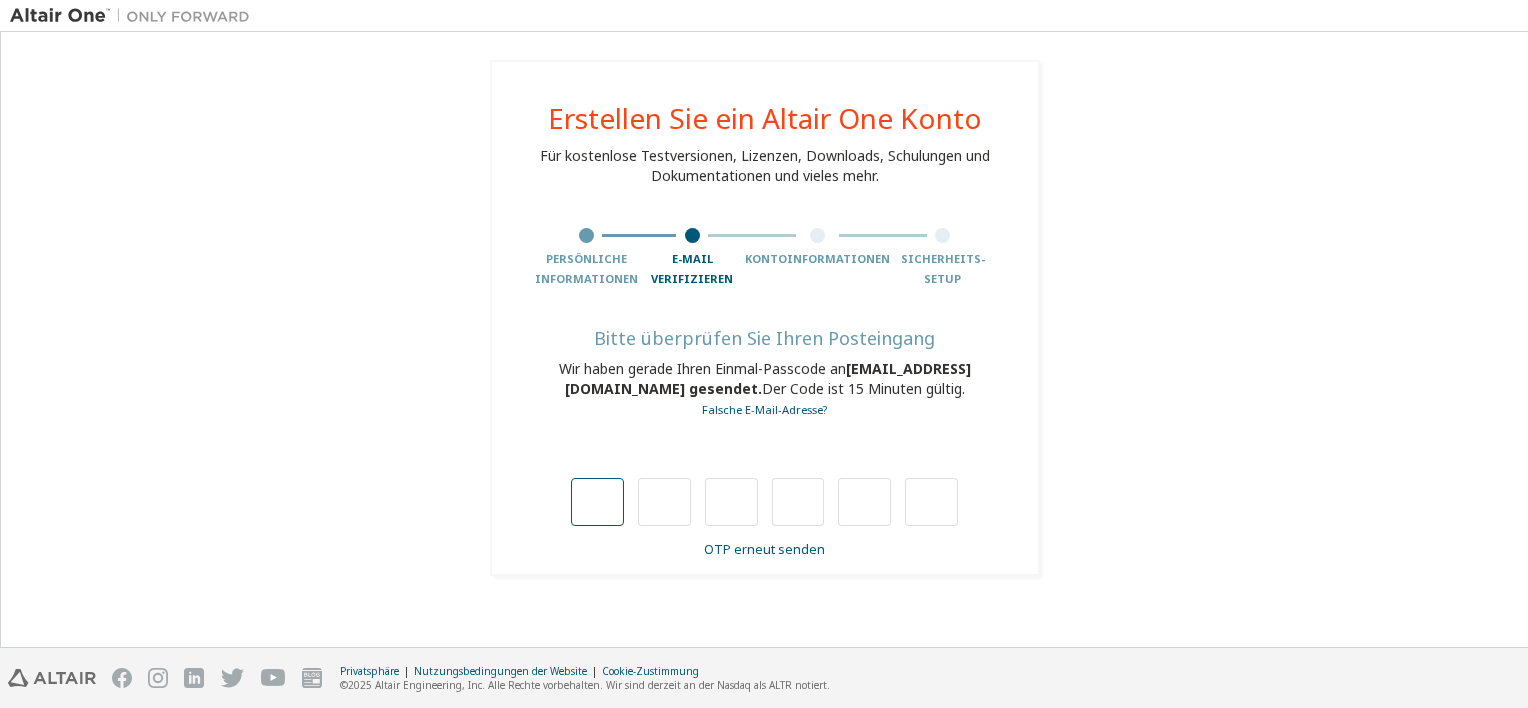 type on "*" 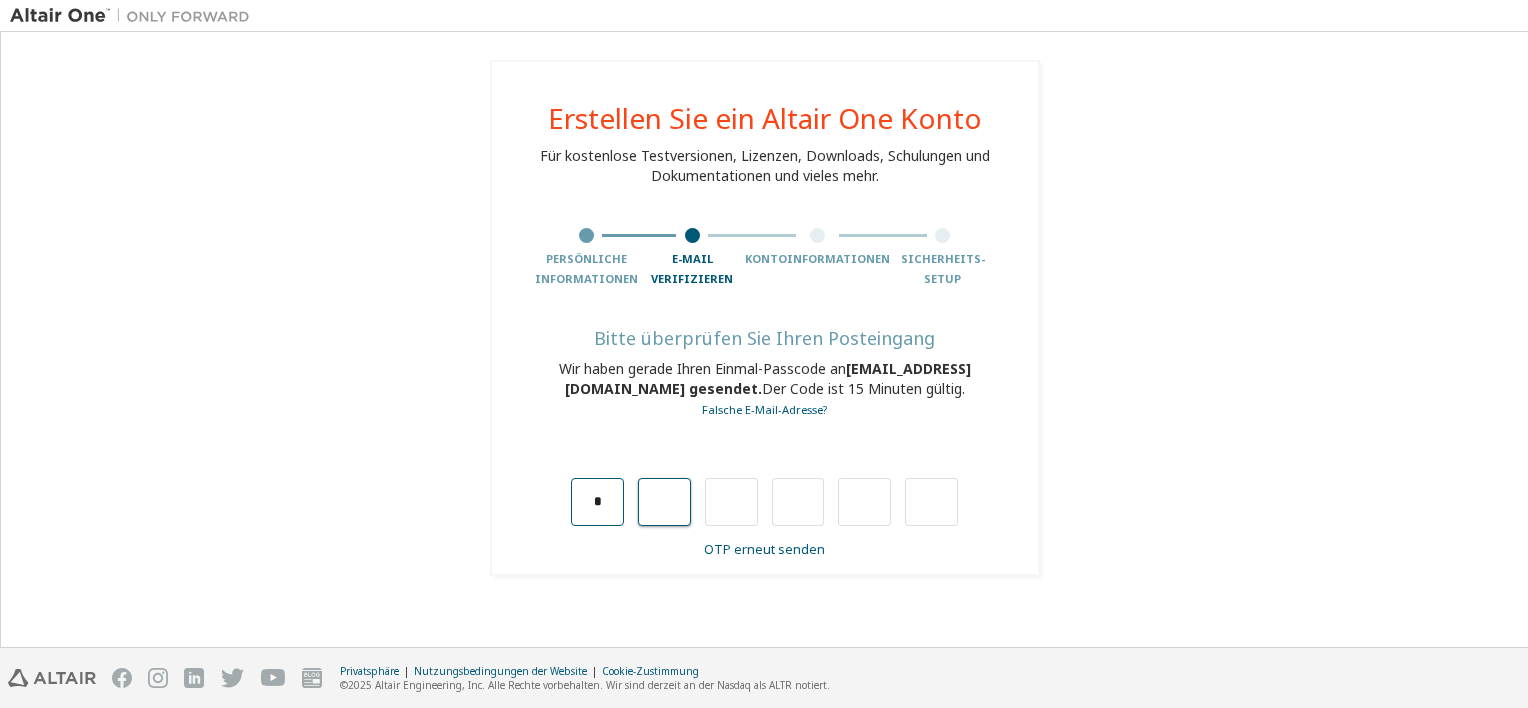 type on "*" 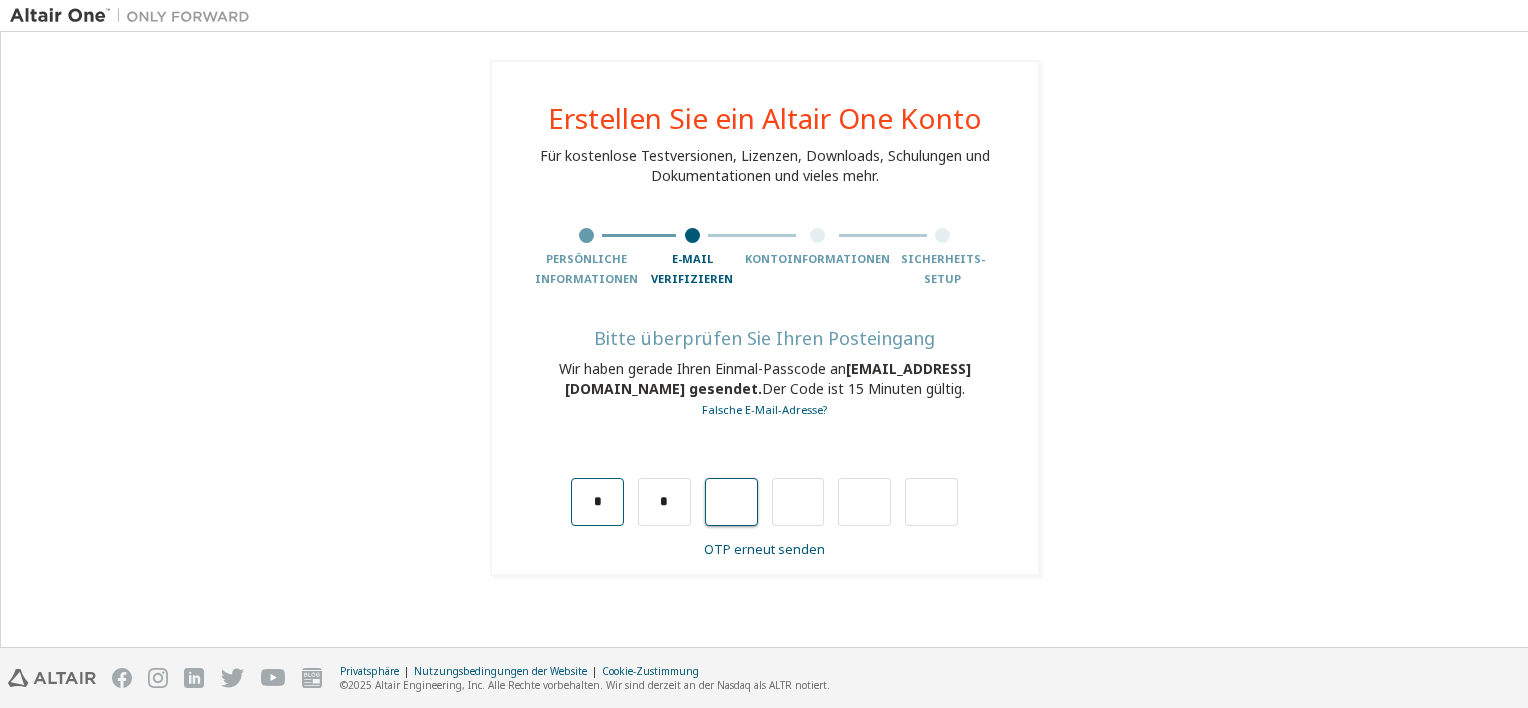 type on "*" 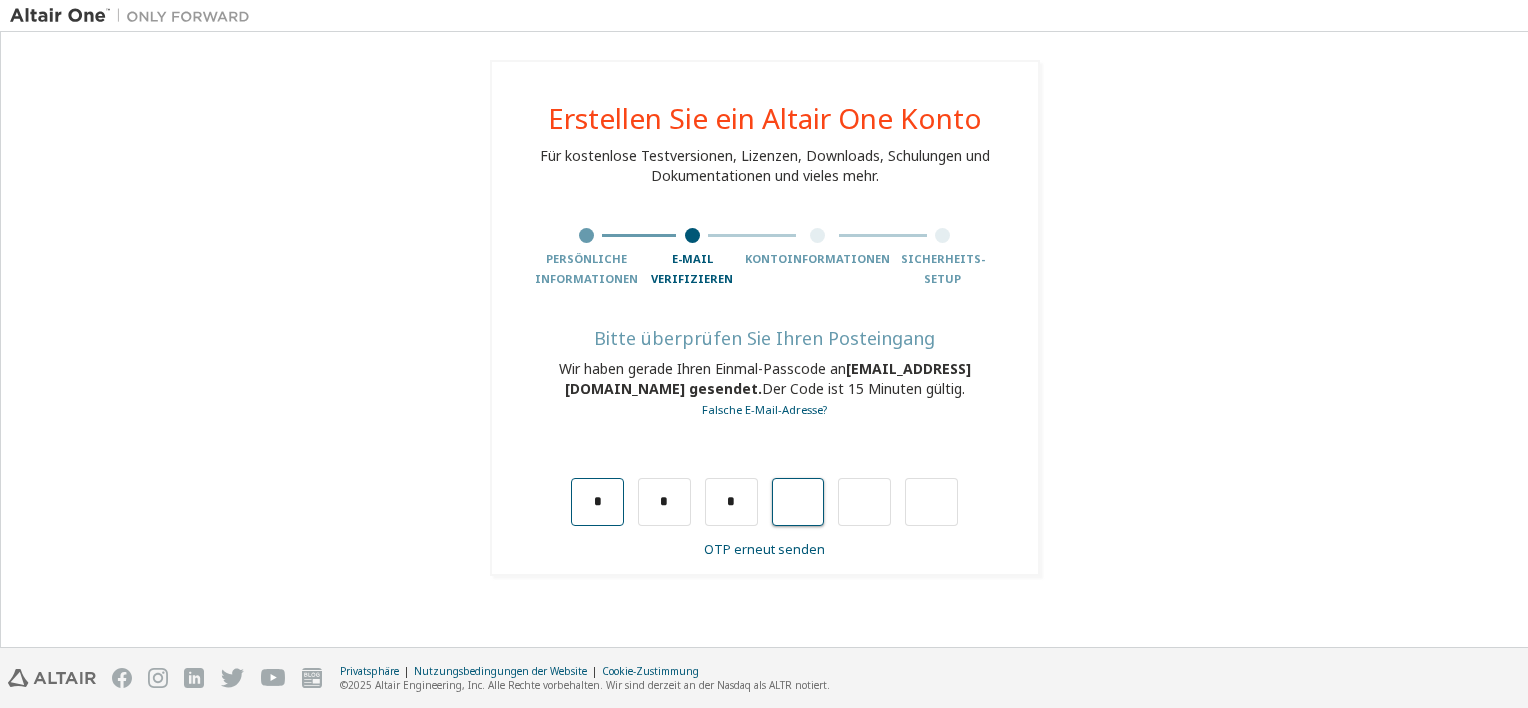 type on "*" 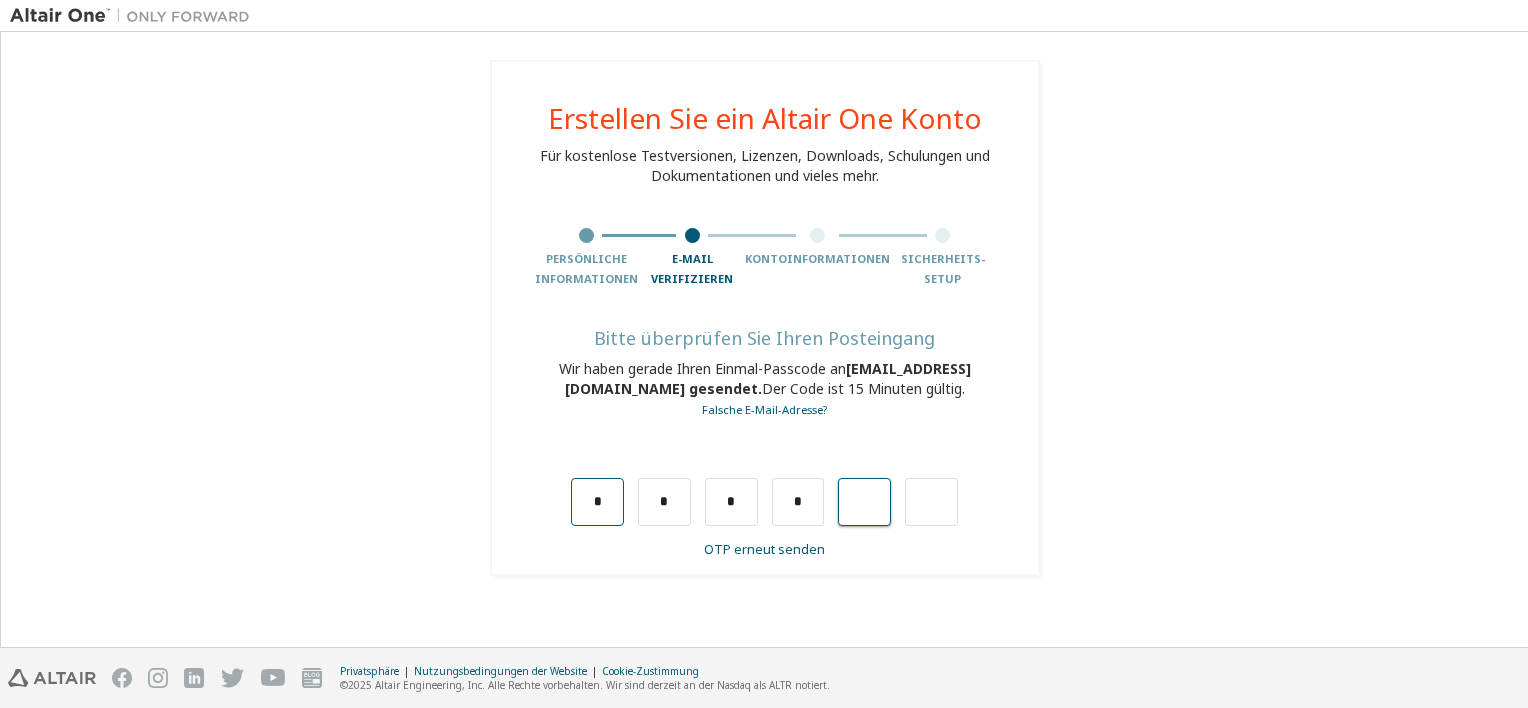 type on "*" 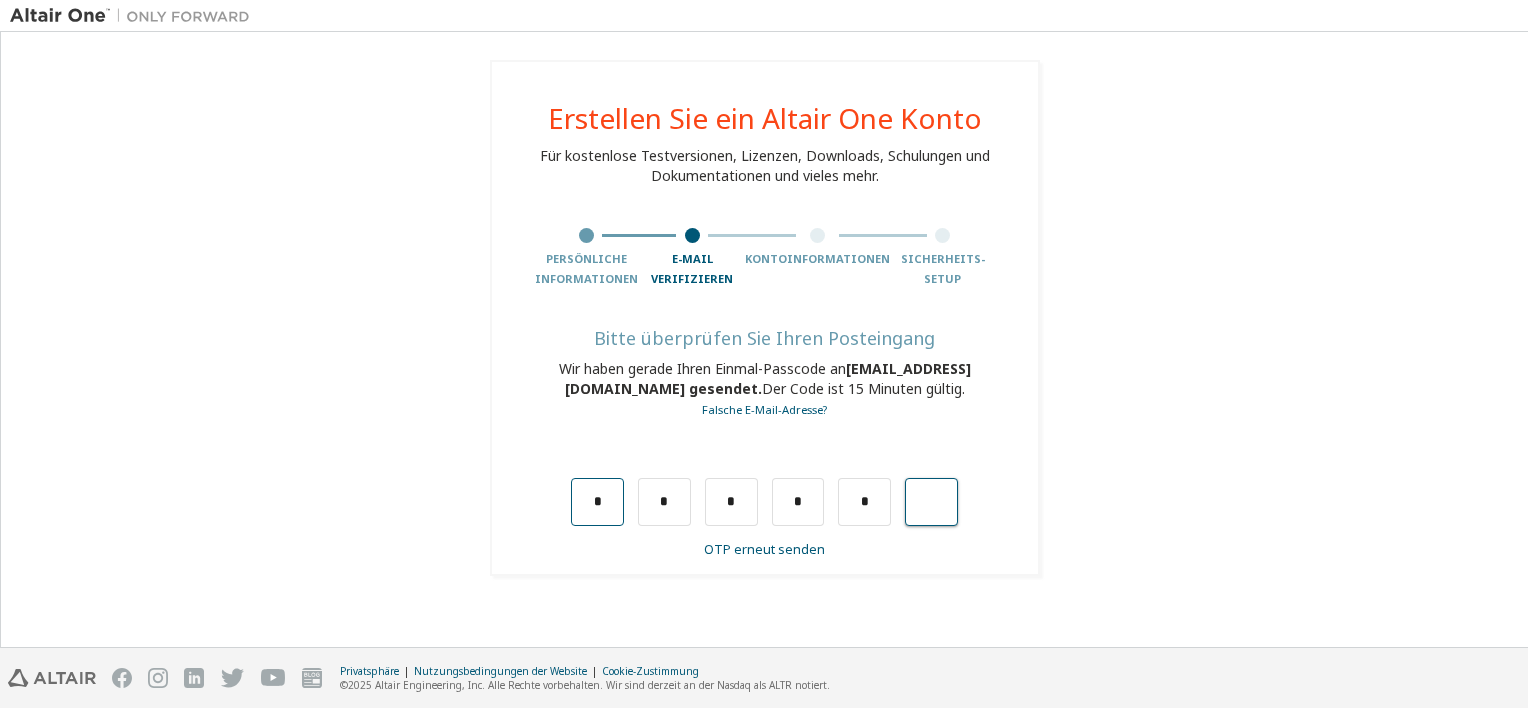 type on "*" 